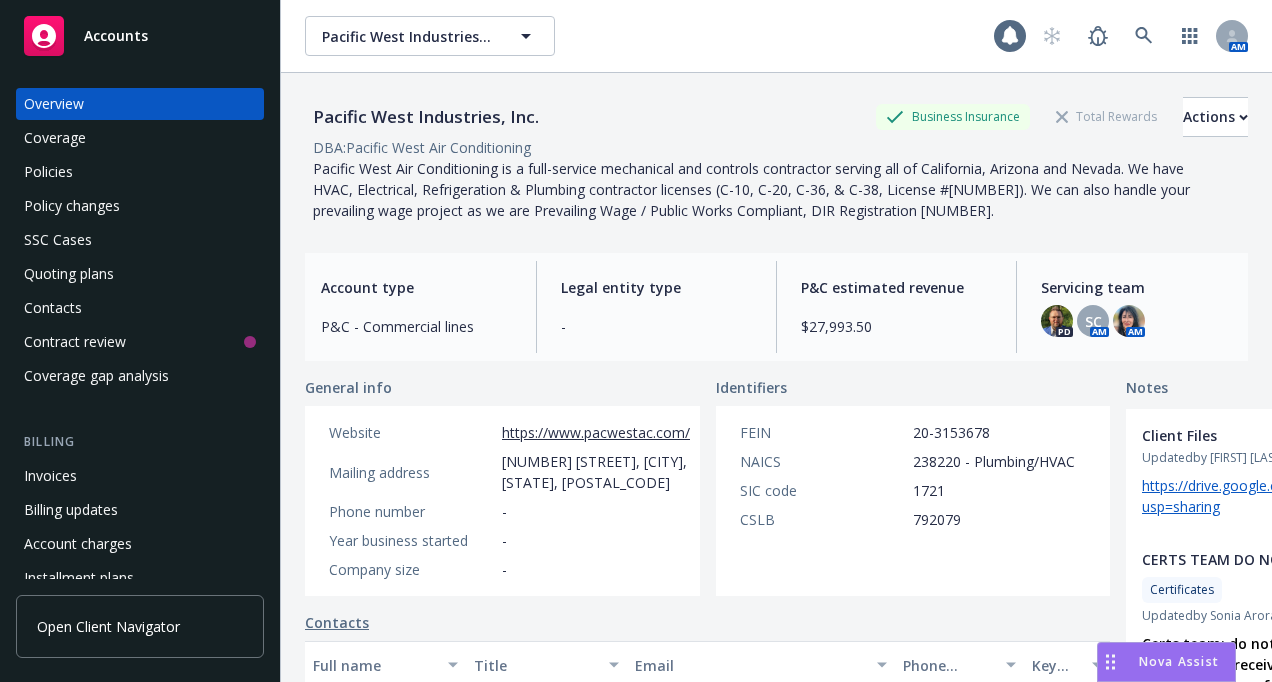 scroll, scrollTop: 0, scrollLeft: 0, axis: both 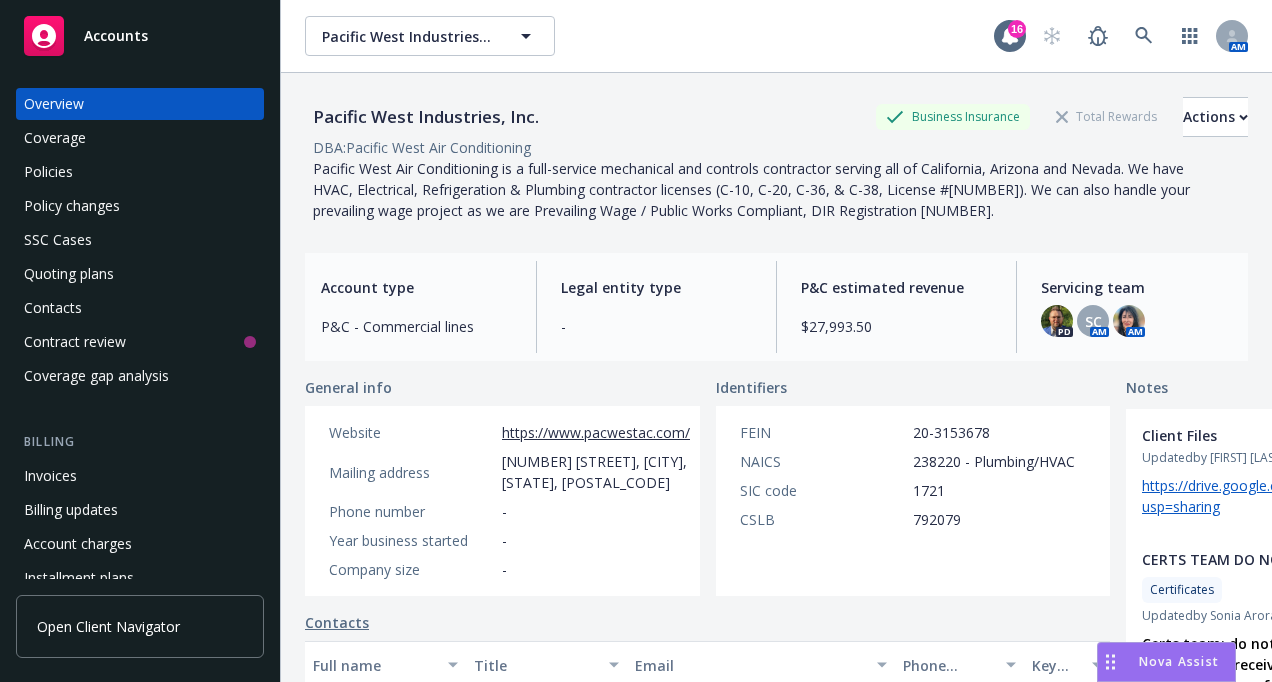 click on "Invoices" at bounding box center (50, 476) 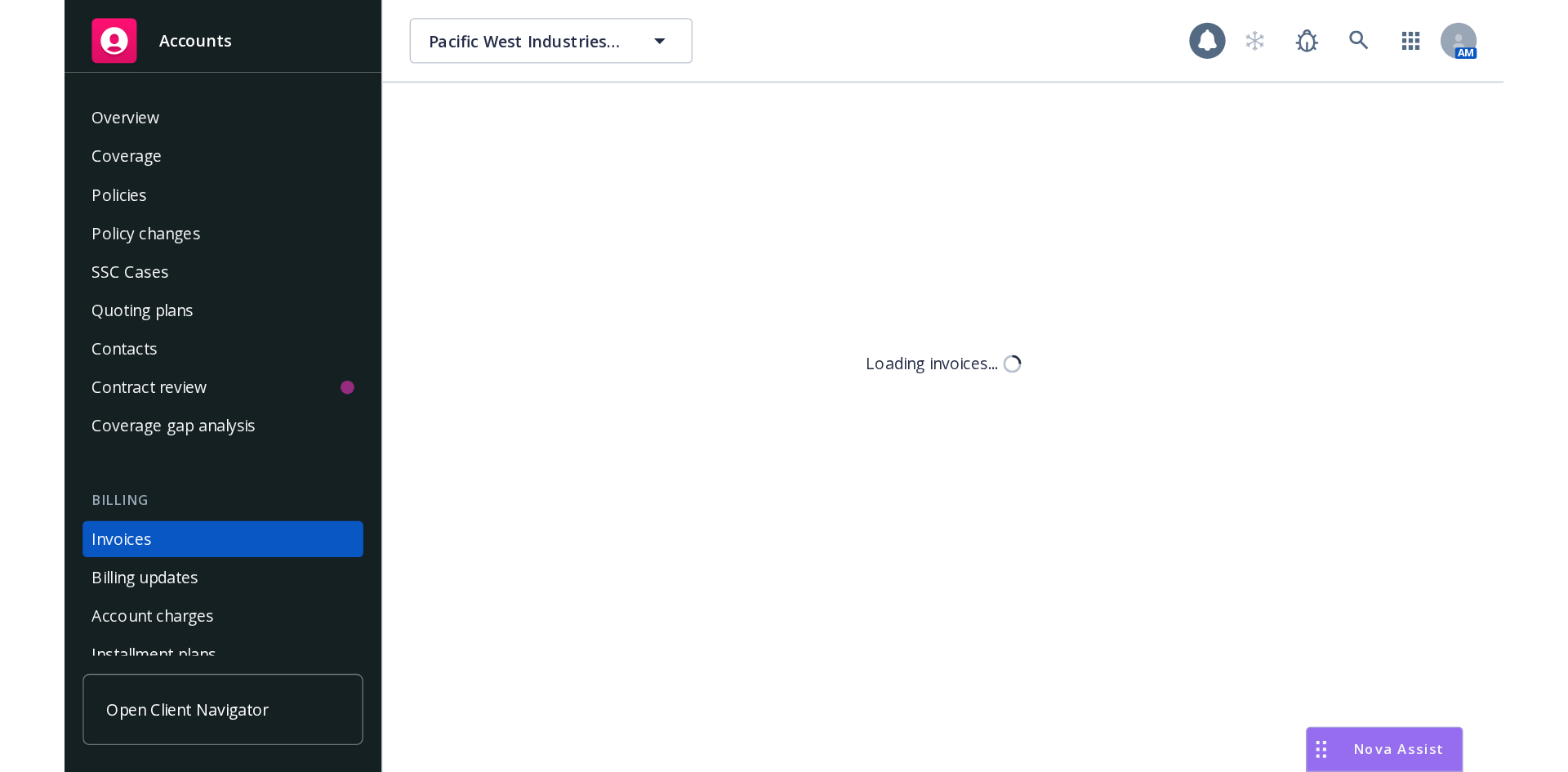 scroll, scrollTop: 84, scrollLeft: 0, axis: vertical 